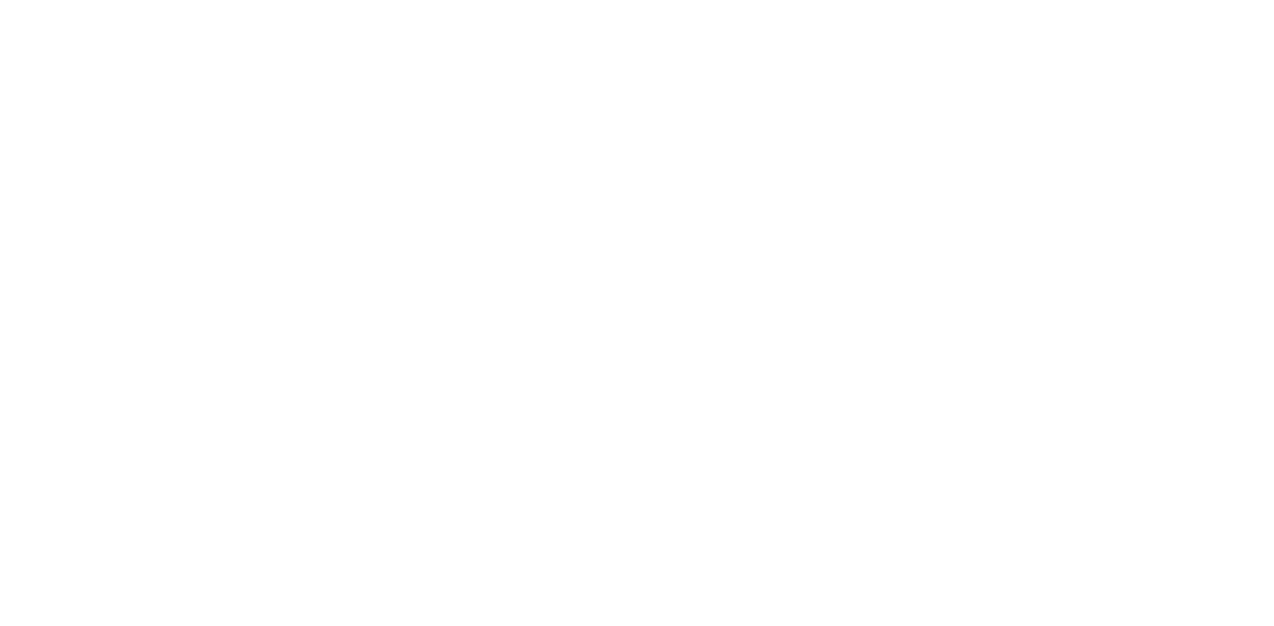 scroll, scrollTop: 0, scrollLeft: 0, axis: both 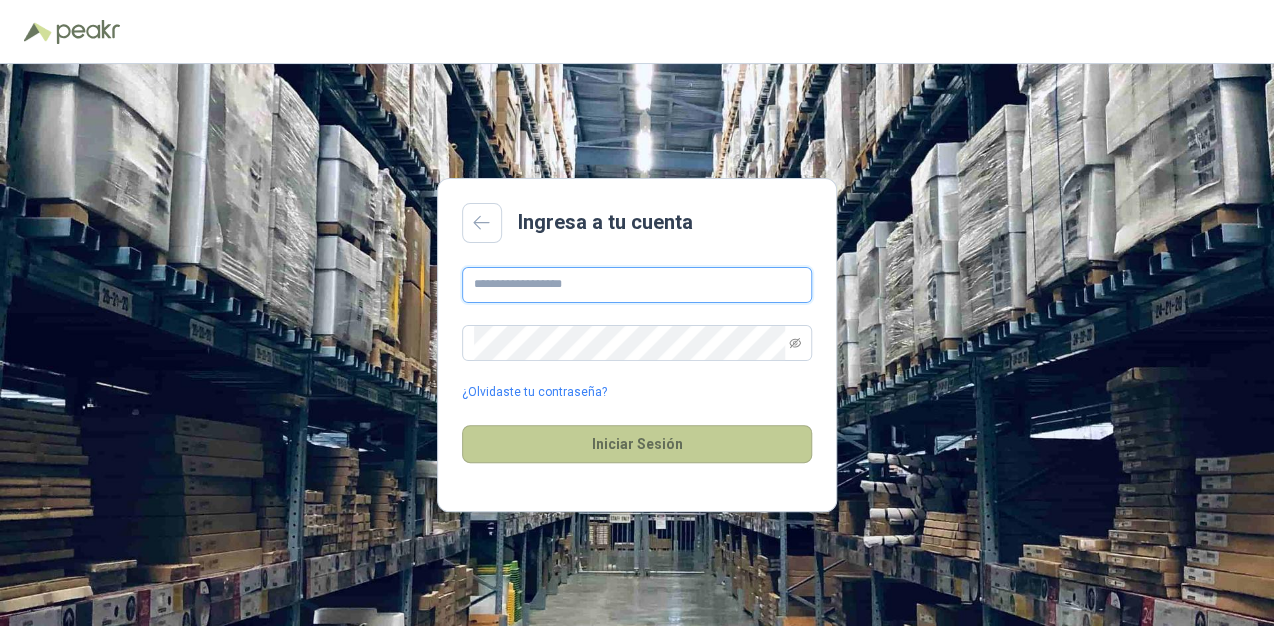 type on "**********" 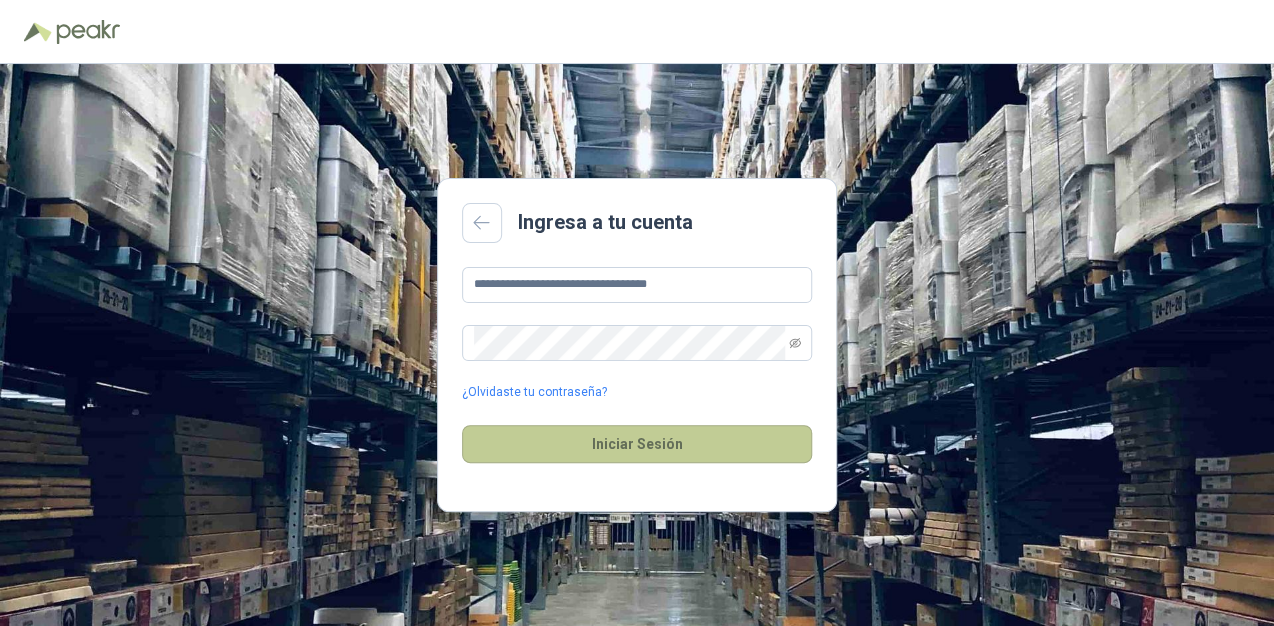 click on "Iniciar Sesión" at bounding box center [637, 444] 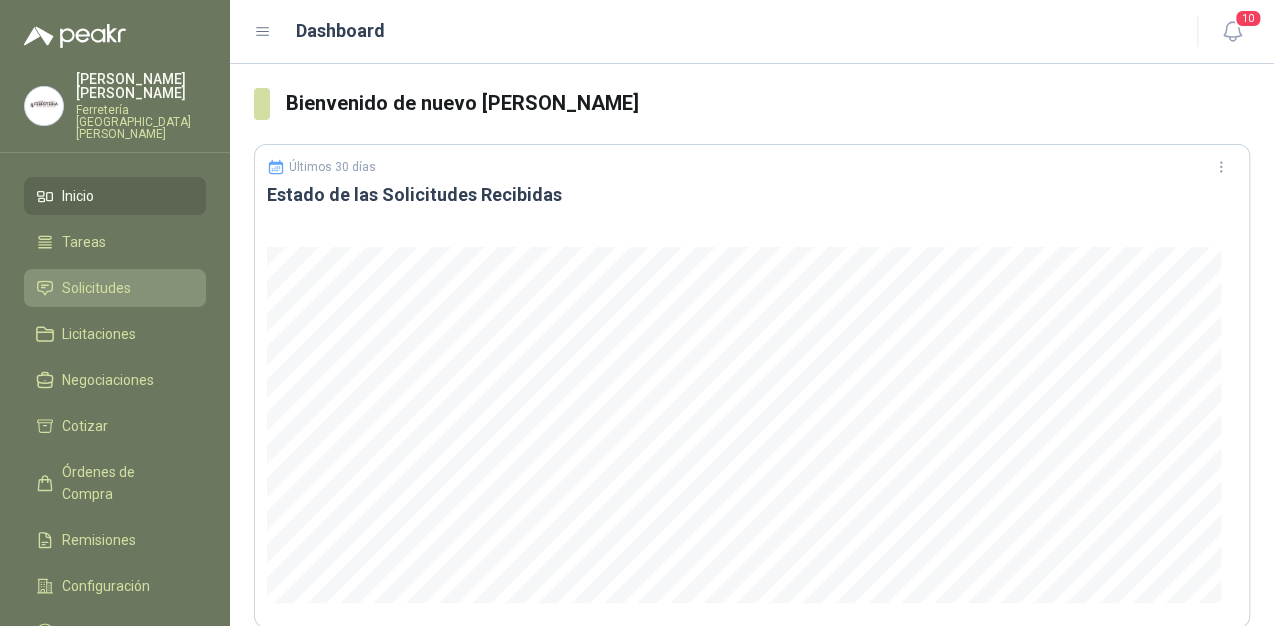 click on "Solicitudes" at bounding box center (96, 288) 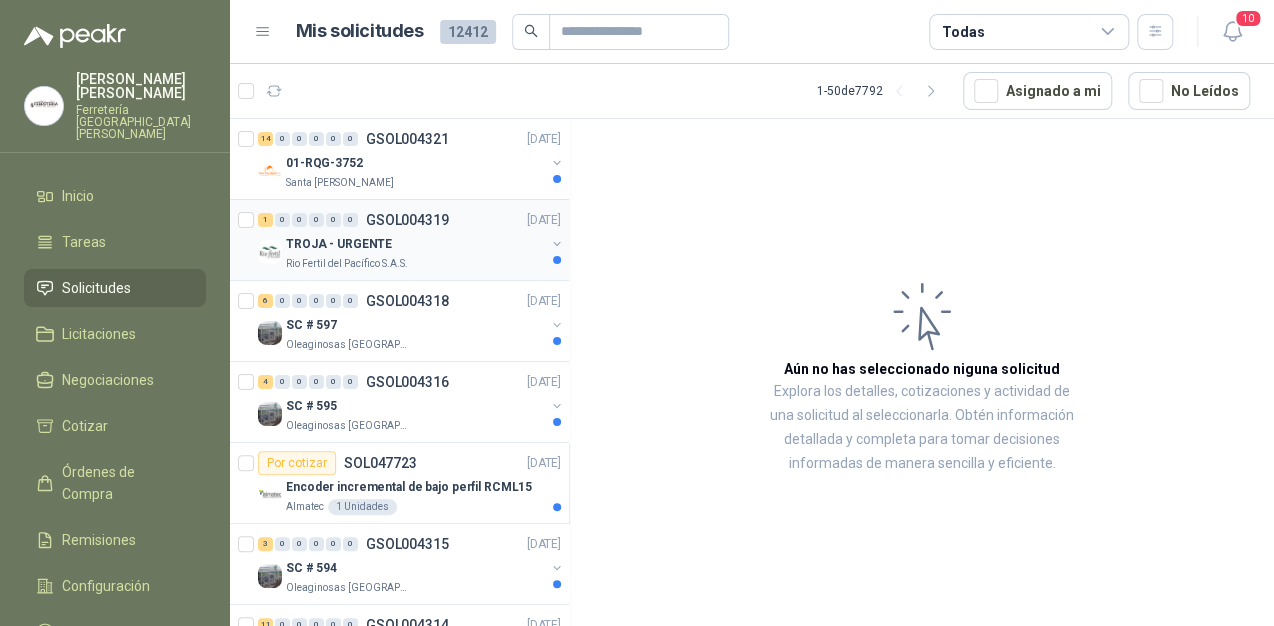 click on "Rio Fertil del Pacífico S.A.S." at bounding box center [347, 264] 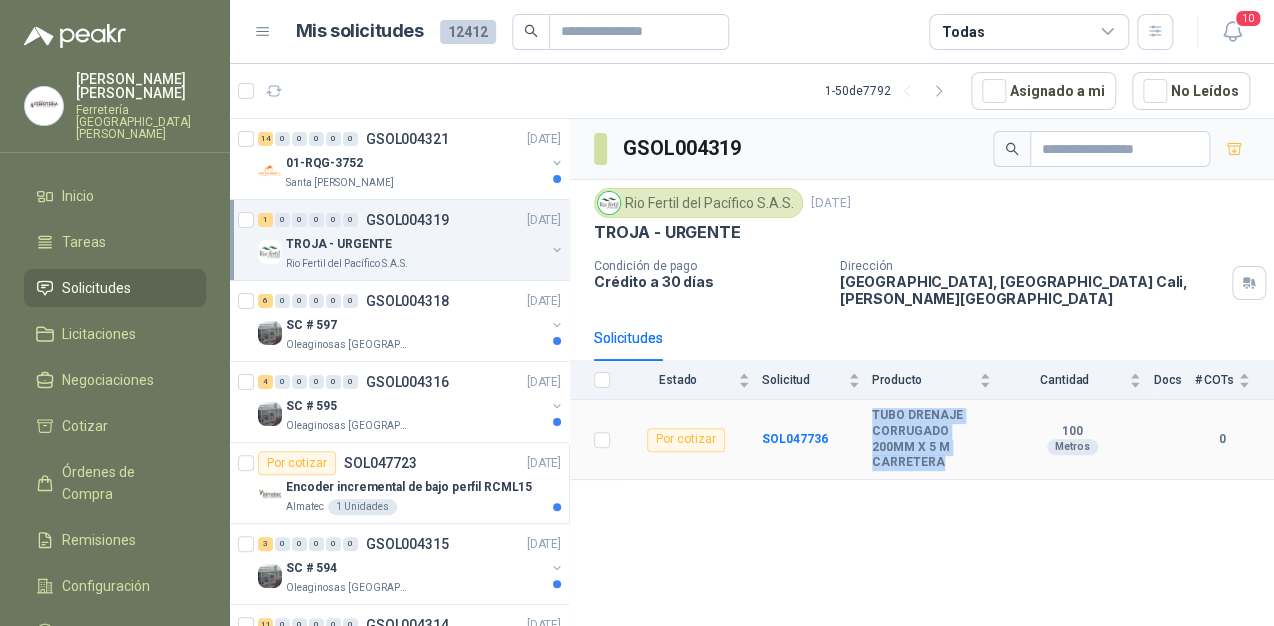 drag, startPoint x: 870, startPoint y: 411, endPoint x: 982, endPoint y: 439, distance: 115.44696 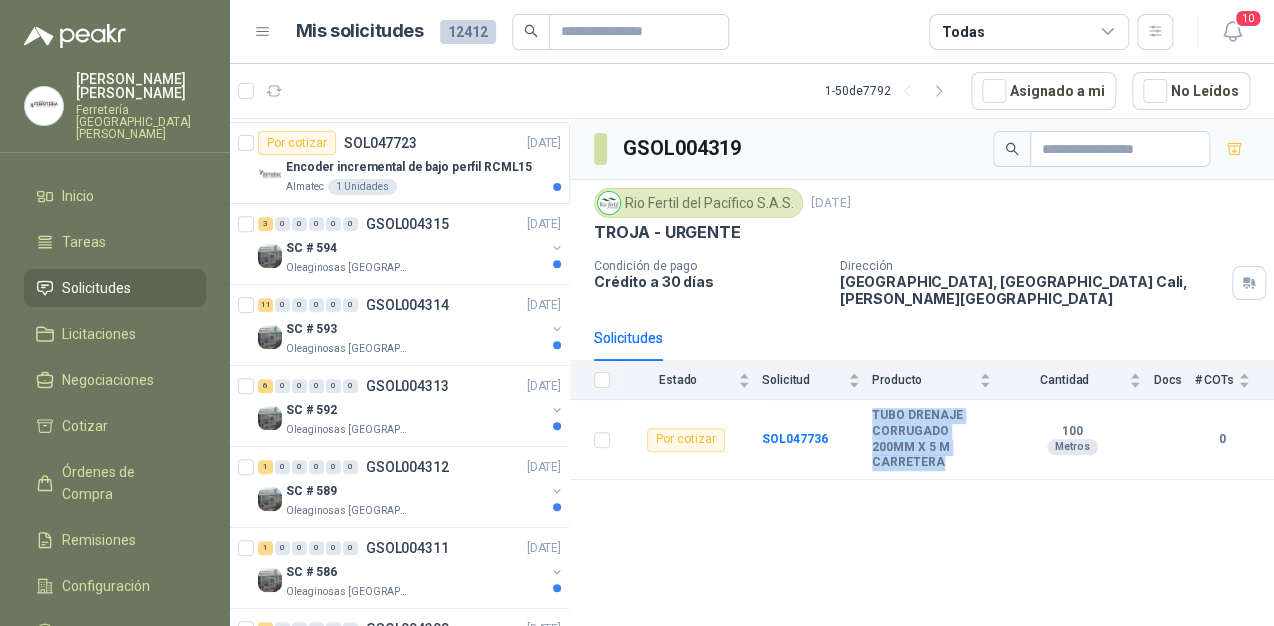 scroll, scrollTop: 0, scrollLeft: 0, axis: both 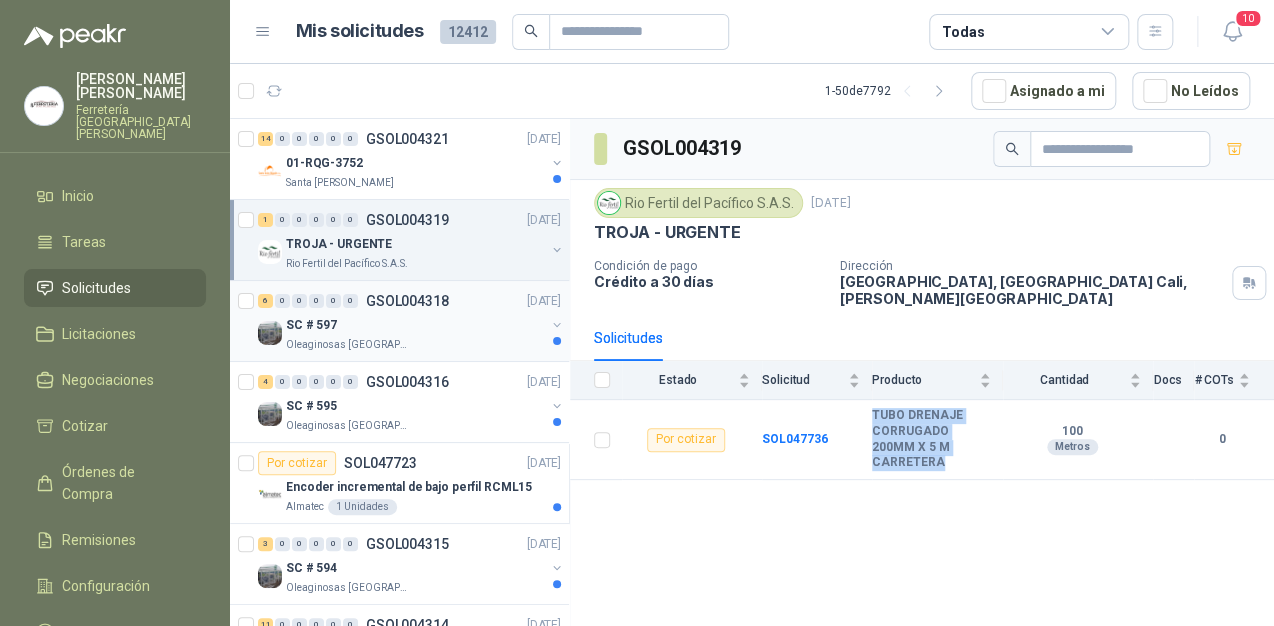 click on "GSOL004318" at bounding box center [407, 301] 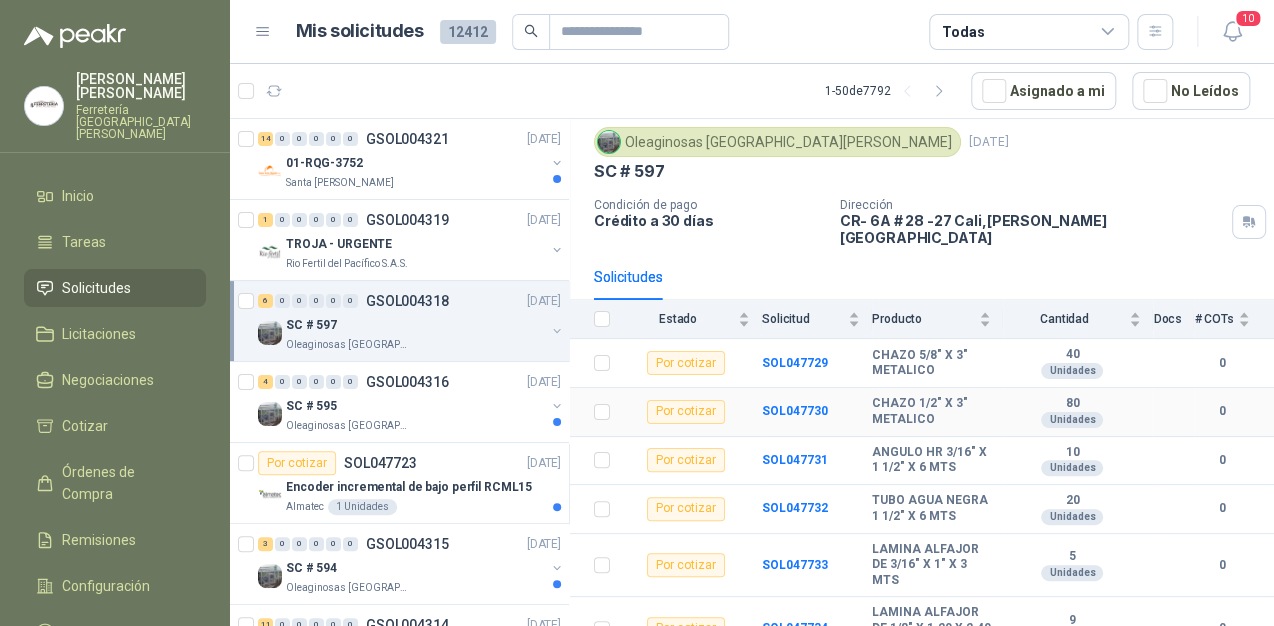 scroll, scrollTop: 88, scrollLeft: 0, axis: vertical 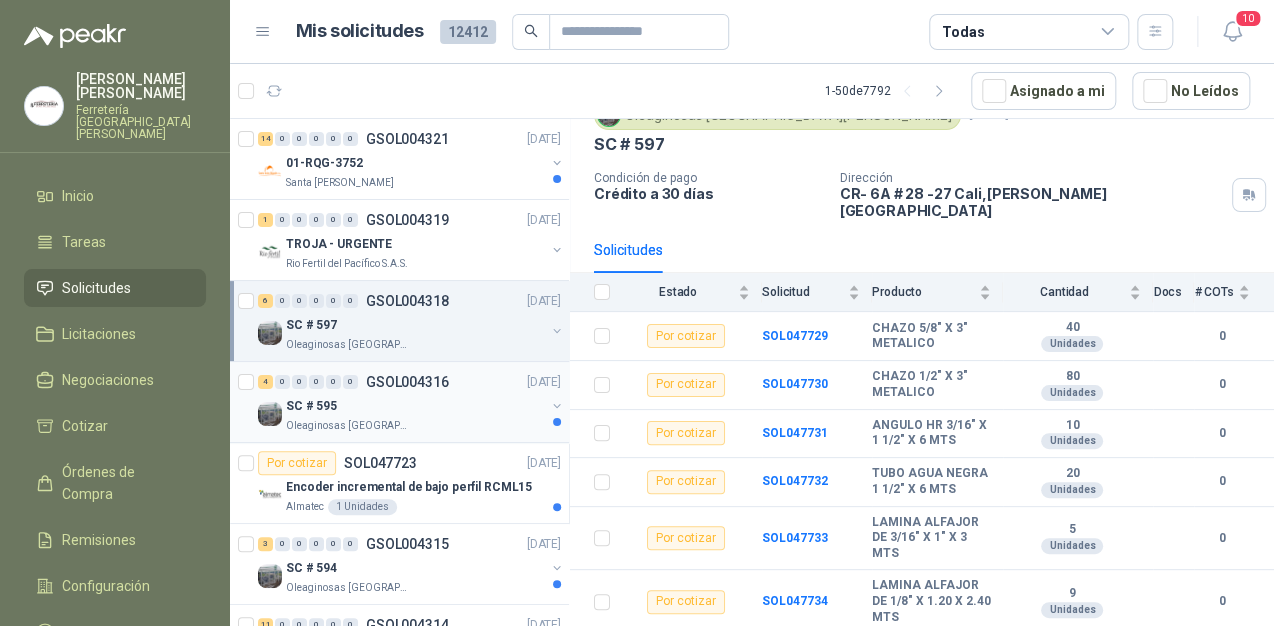 click on "SC # 595" at bounding box center (415, 406) 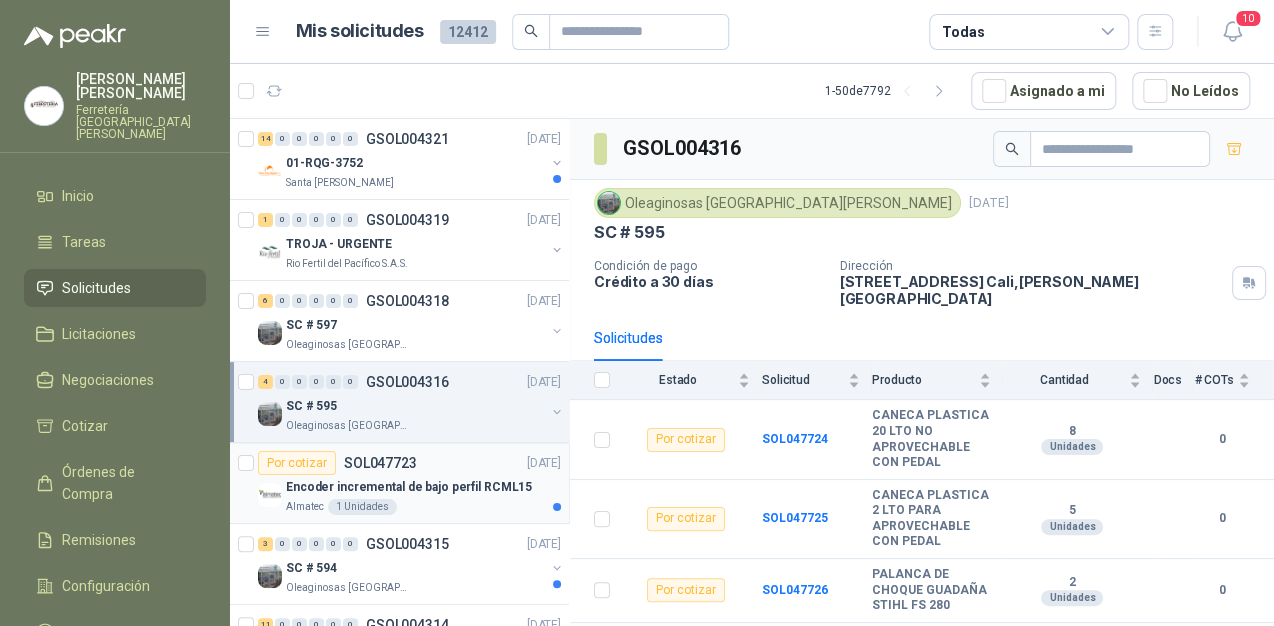 click on "Almatec 1   Unidades" at bounding box center [423, 507] 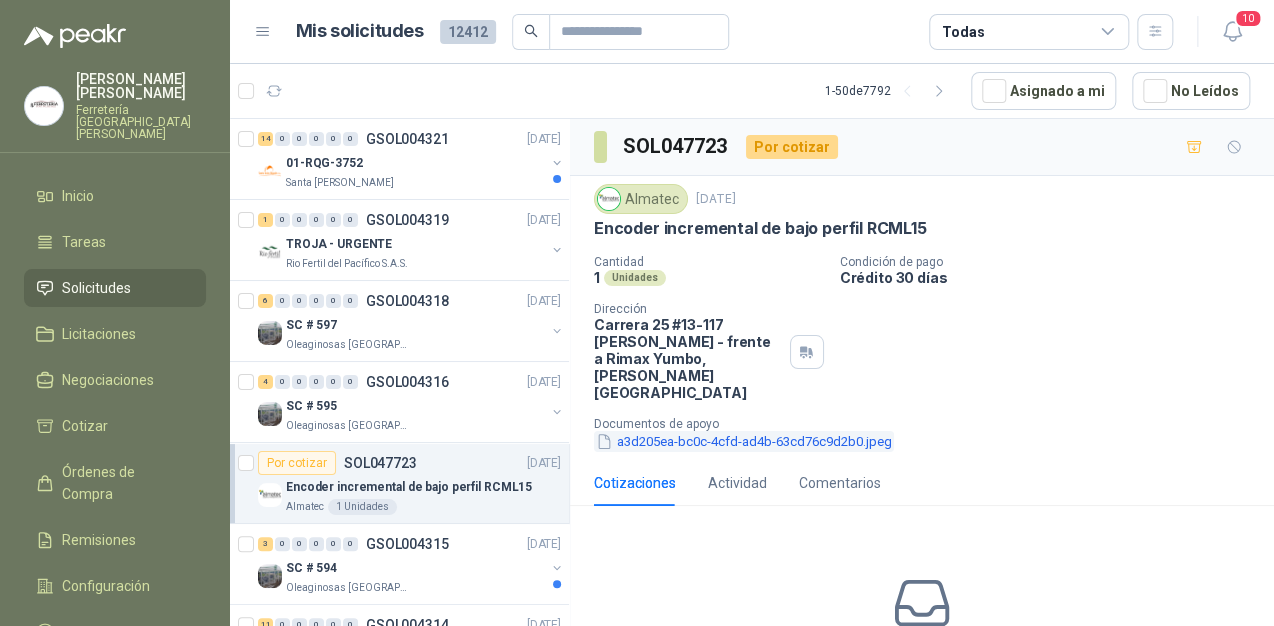 click on "a3d205ea-bc0c-4cfd-ad4b-63cd76c9d2b0.jpeg" at bounding box center (744, 441) 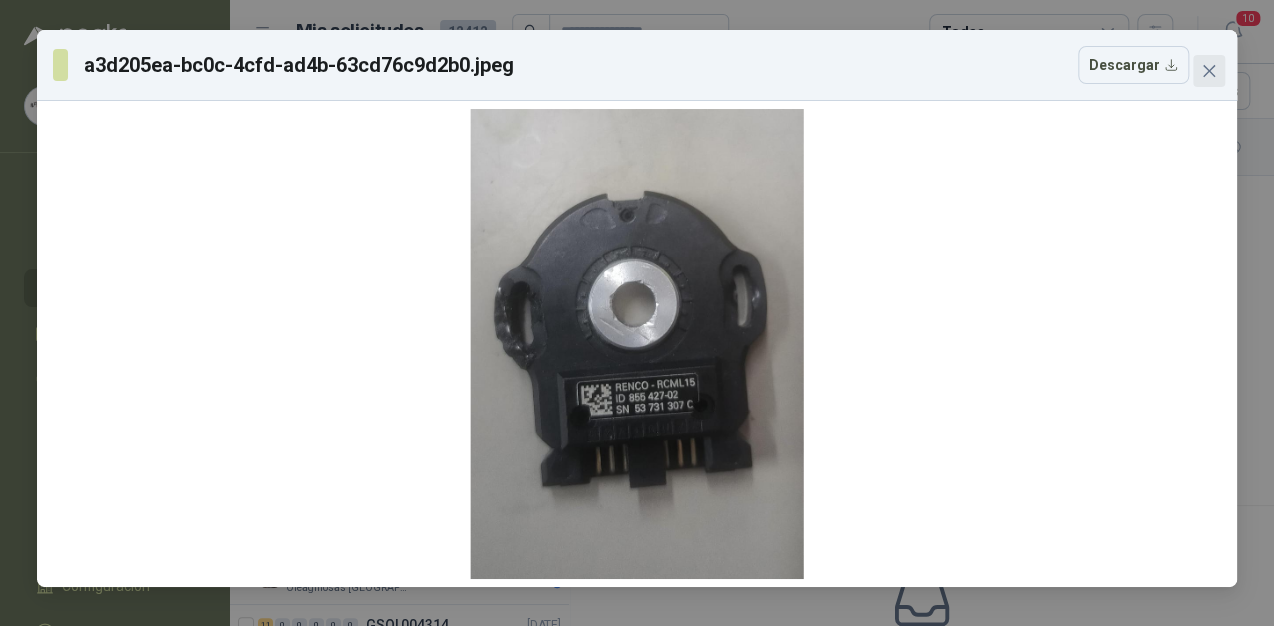 click 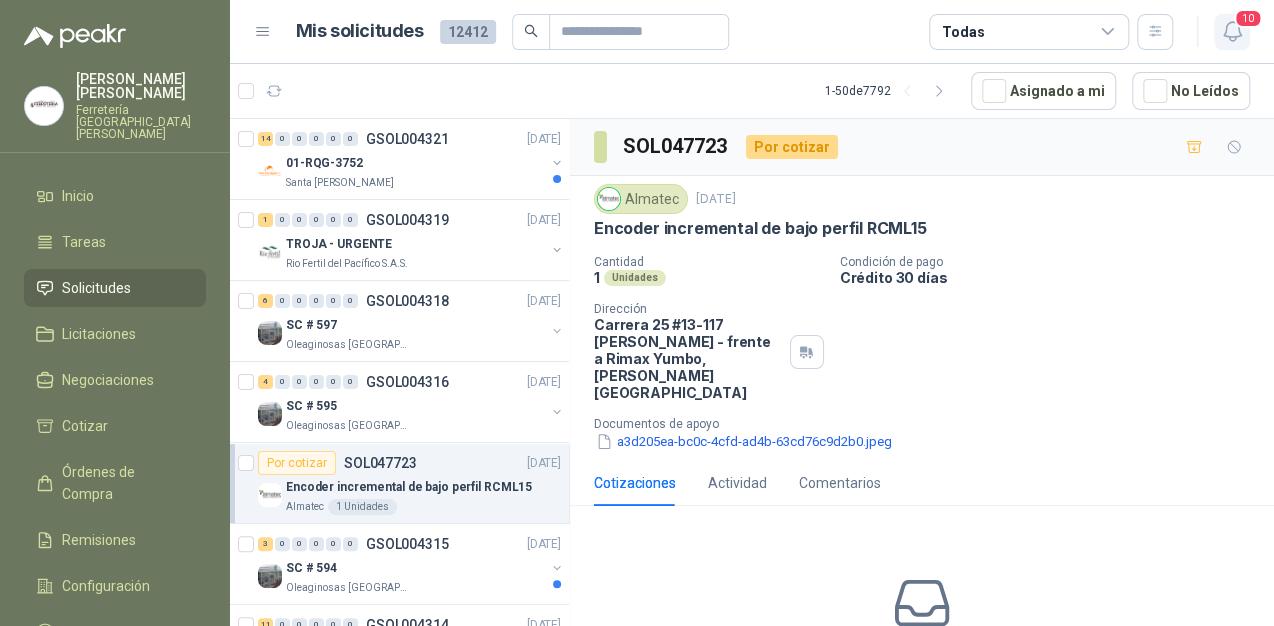 click on "10" at bounding box center (1248, 18) 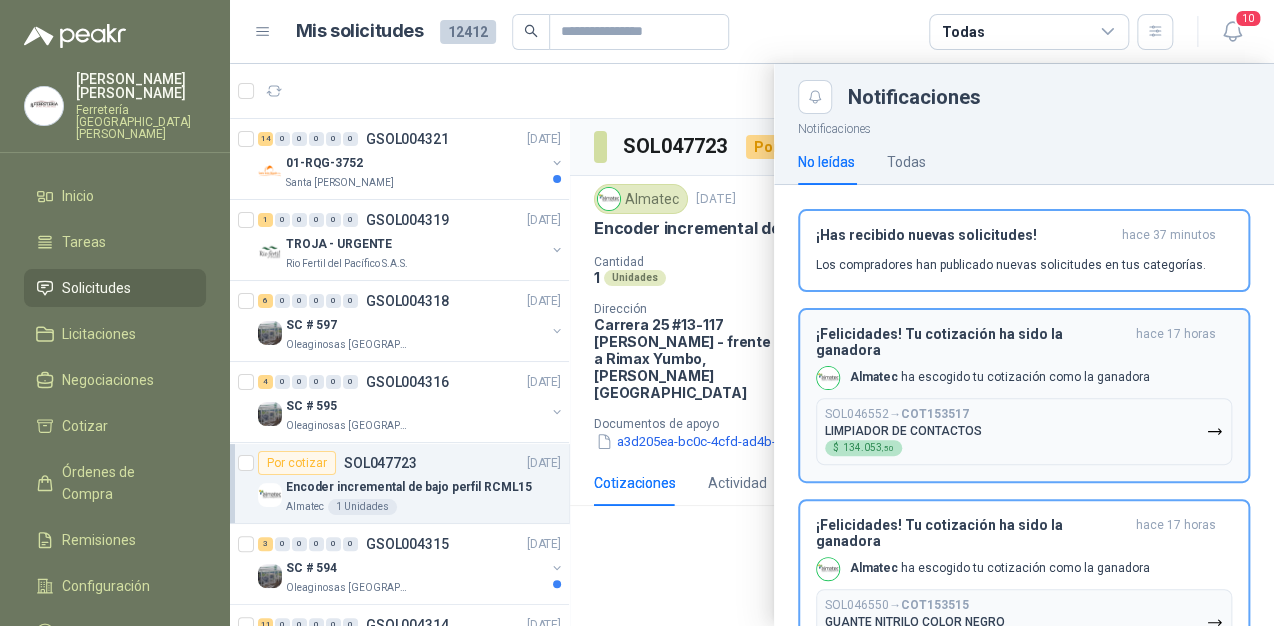 click on "¡Felicidades! Tu cotización ha sido la ganadora hace 17 horas   Almatec    ha escogido tu cotización como la ganadora SOL046552  →  COT153517 LIMPIADOR DE CONTACTOS  $  134.053 ,50" at bounding box center (1024, 395) 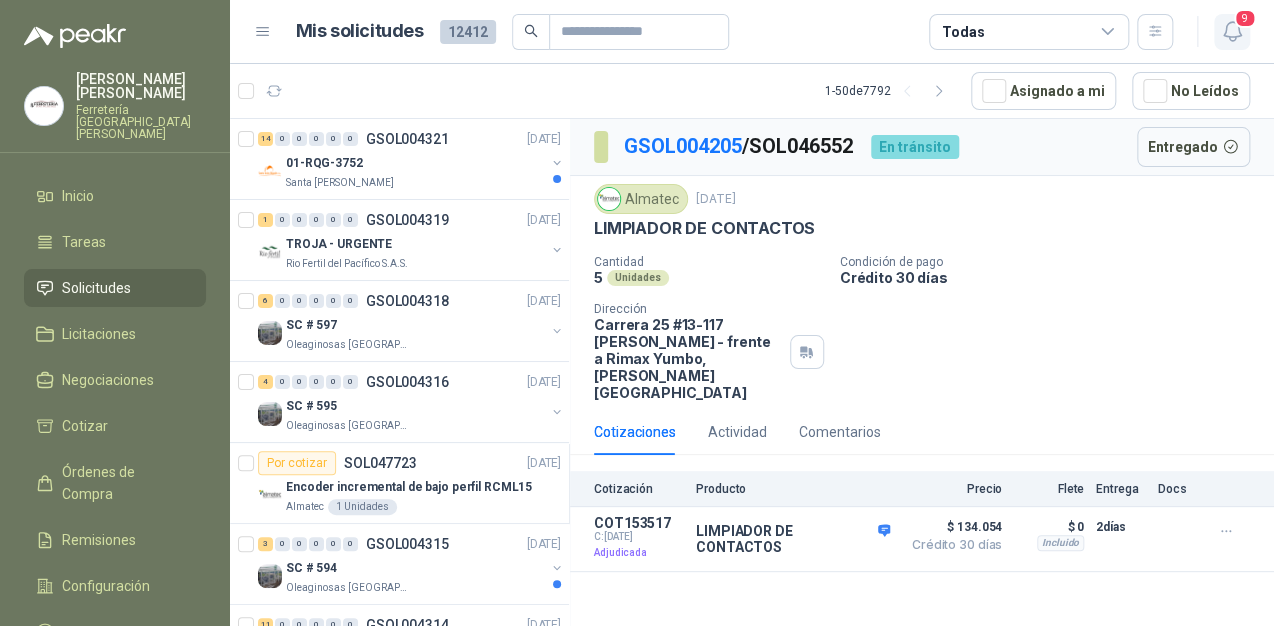 click 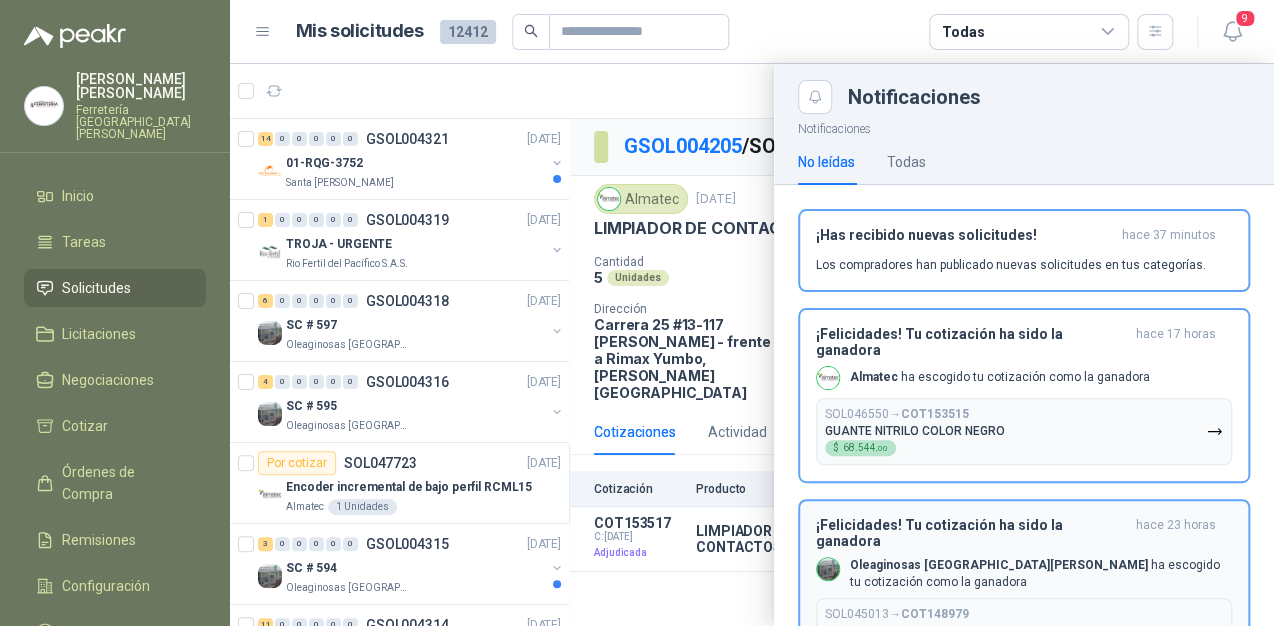 click on "¡Felicidades! Tu cotización ha sido la ganadora hace 17 horas   Almatec    ha escogido tu cotización como la ganadora SOL046550  →  COT153515 GUANTE NITRILO COLOR NEGRO $  68.544 ,00" at bounding box center (1024, 395) 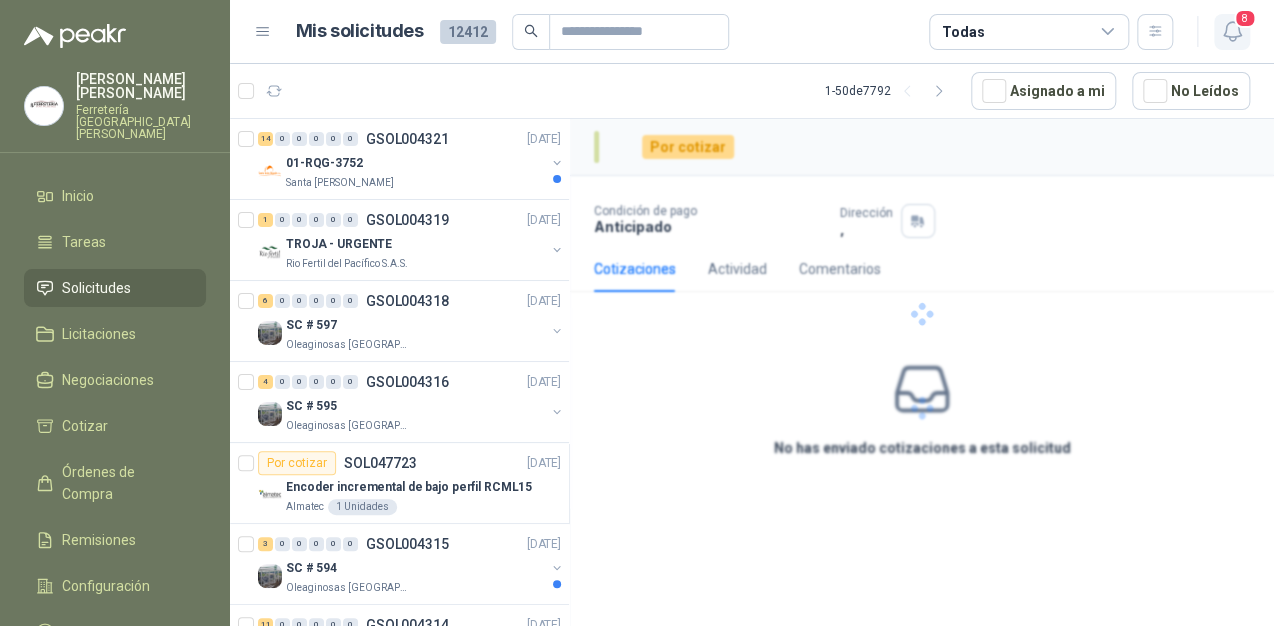 click 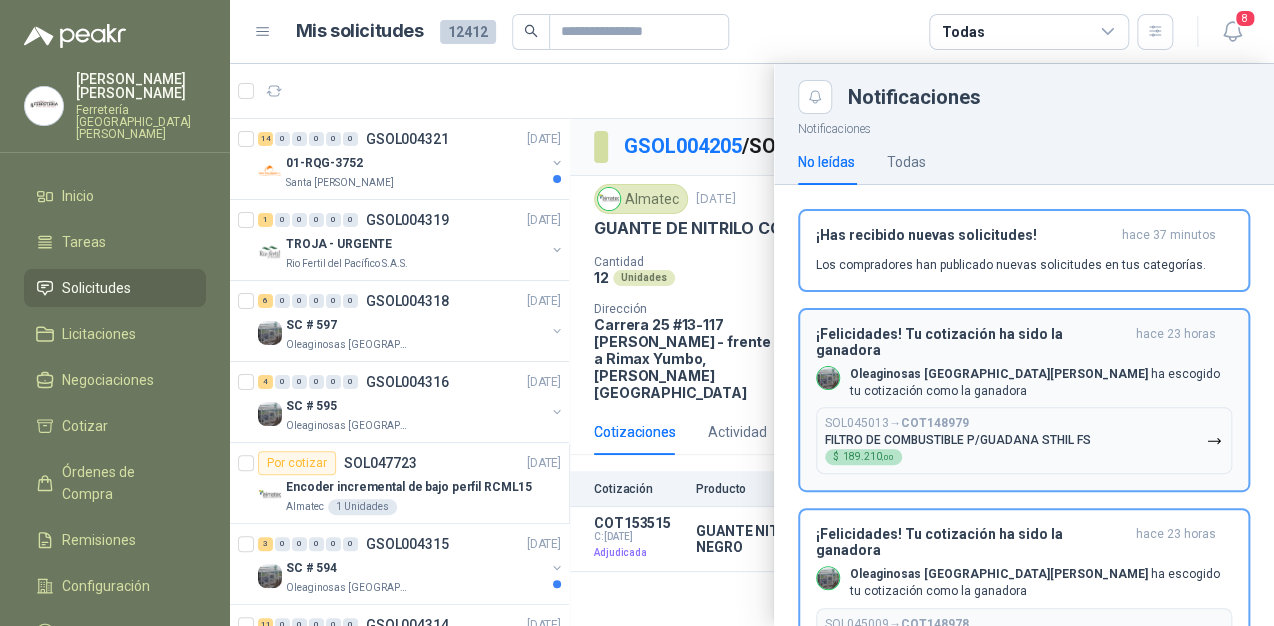 click on "¡Felicidades! Tu cotización ha sido la ganadora hace 23 horas   Oleaginosas San [PERSON_NAME]    ha escogido tu cotización como la ganadora SOL045013  →  COT148979 FILTRO DE COMBUSTIBLE P/GUADANA STHIL FS   $  189.210 ,00" at bounding box center [1024, 400] 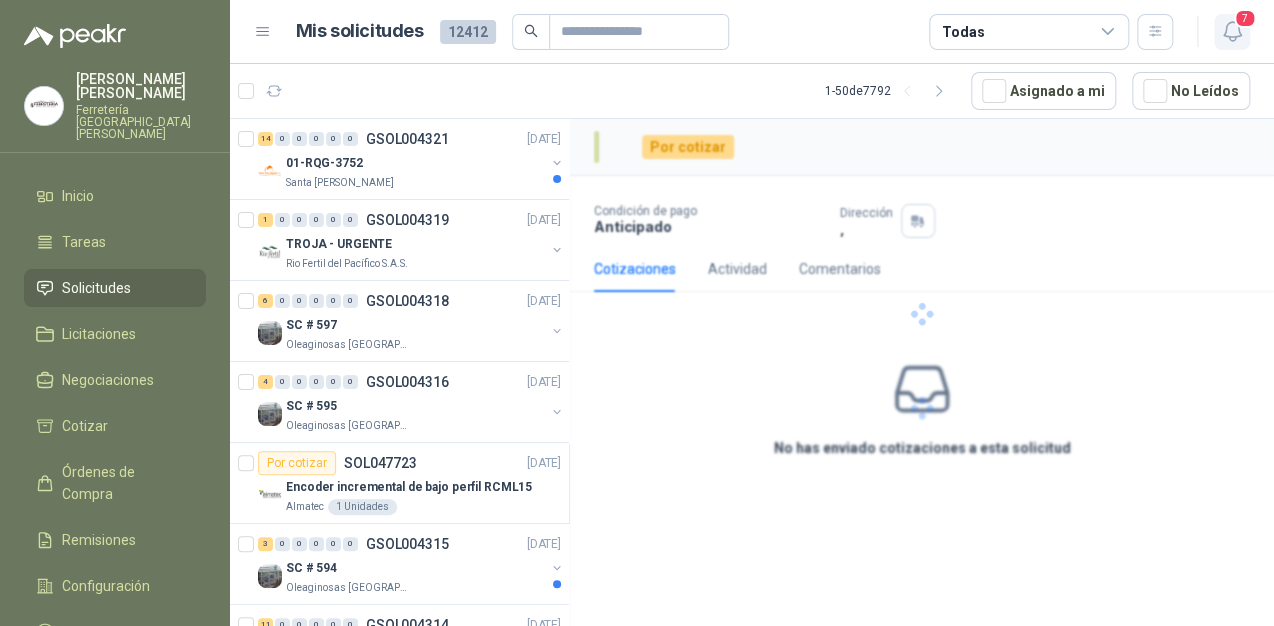 click 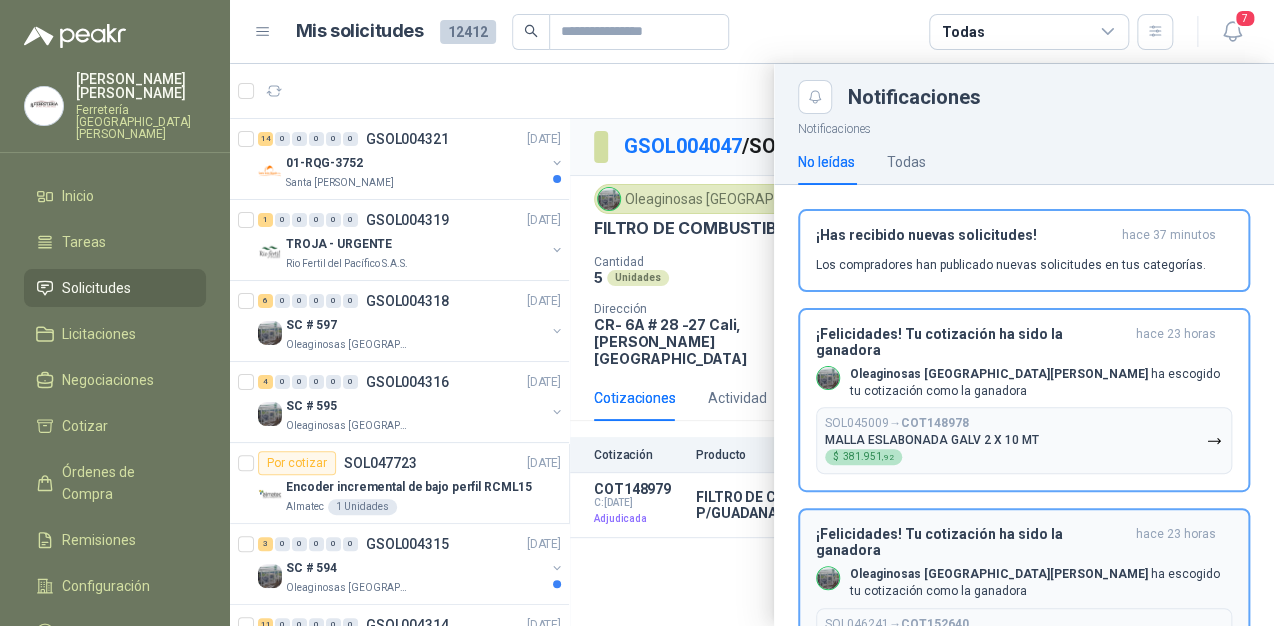 click on "Oleaginosas San [PERSON_NAME]    ha escogido tu cotización como la ganadora" at bounding box center (1041, 583) 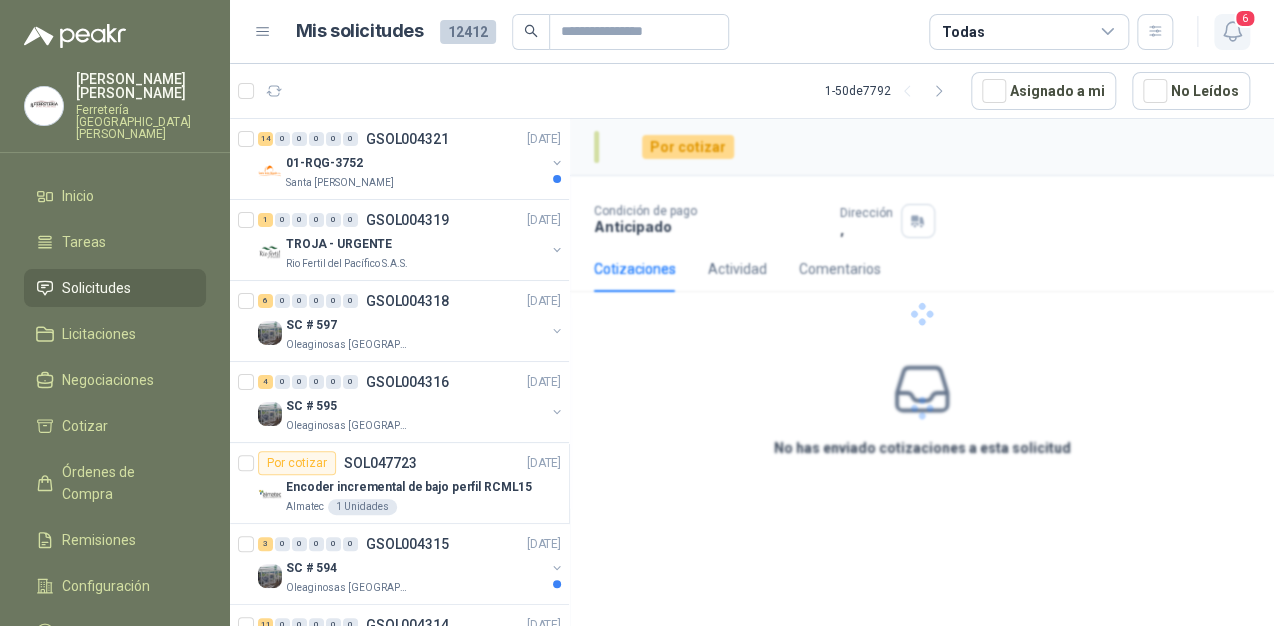 click on "6" at bounding box center [1232, 32] 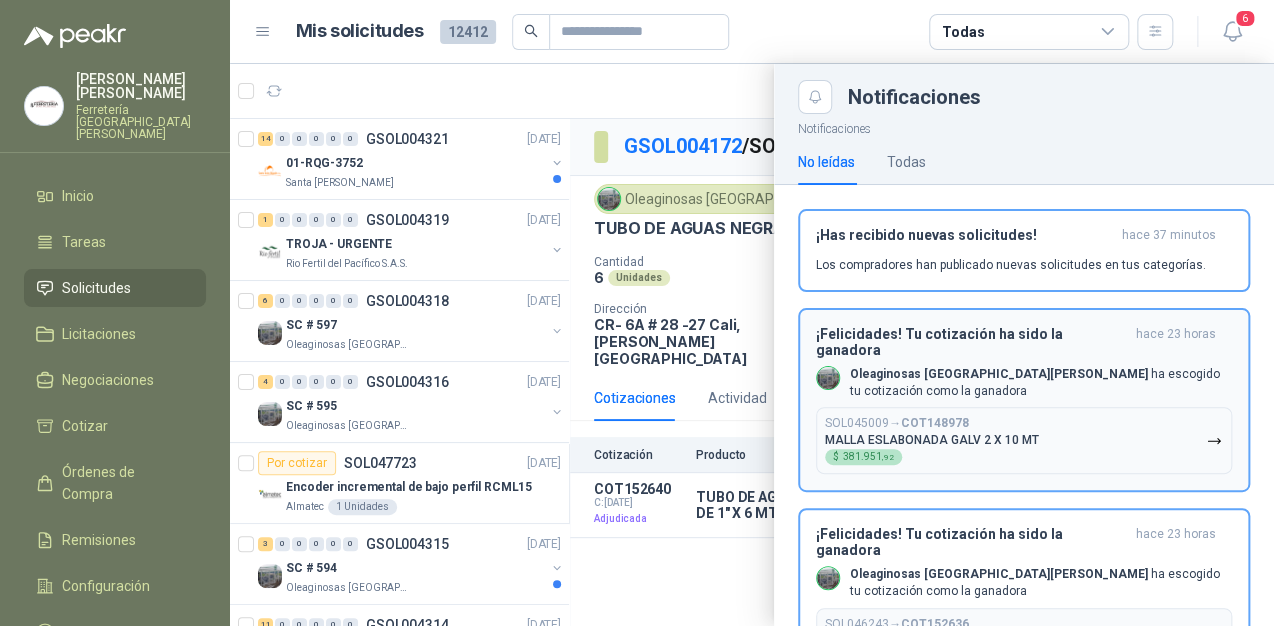 click on "Oleaginosas San [PERSON_NAME]    ha escogido tu cotización como la ganadora" at bounding box center [1041, 383] 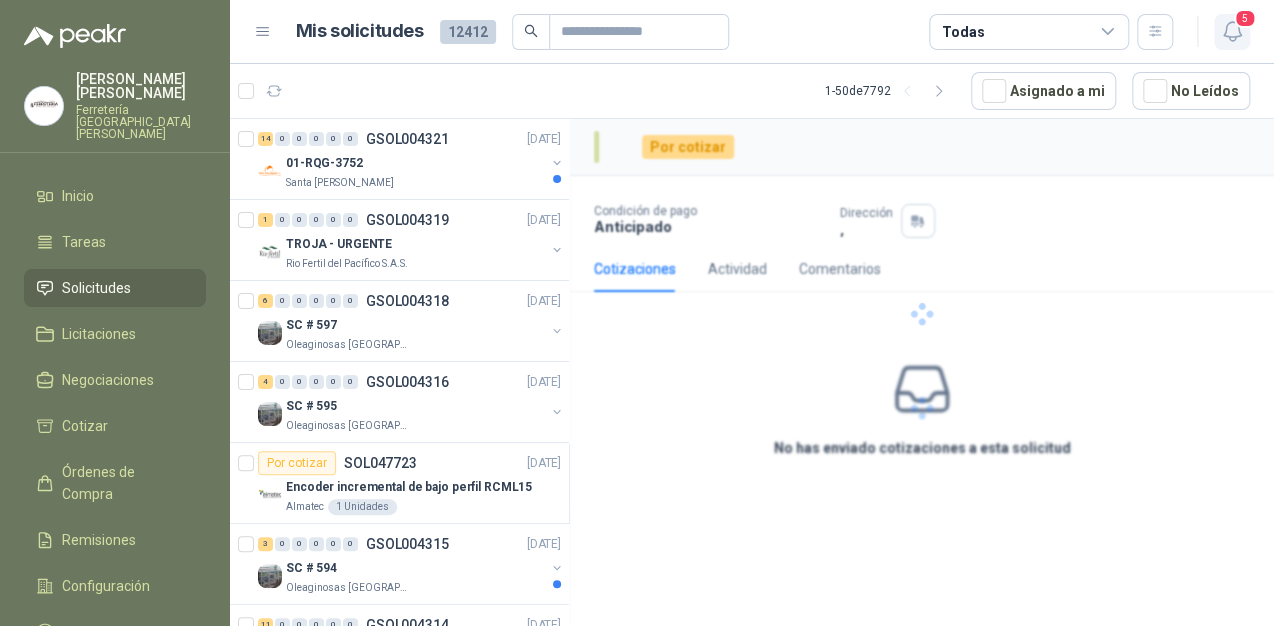 click 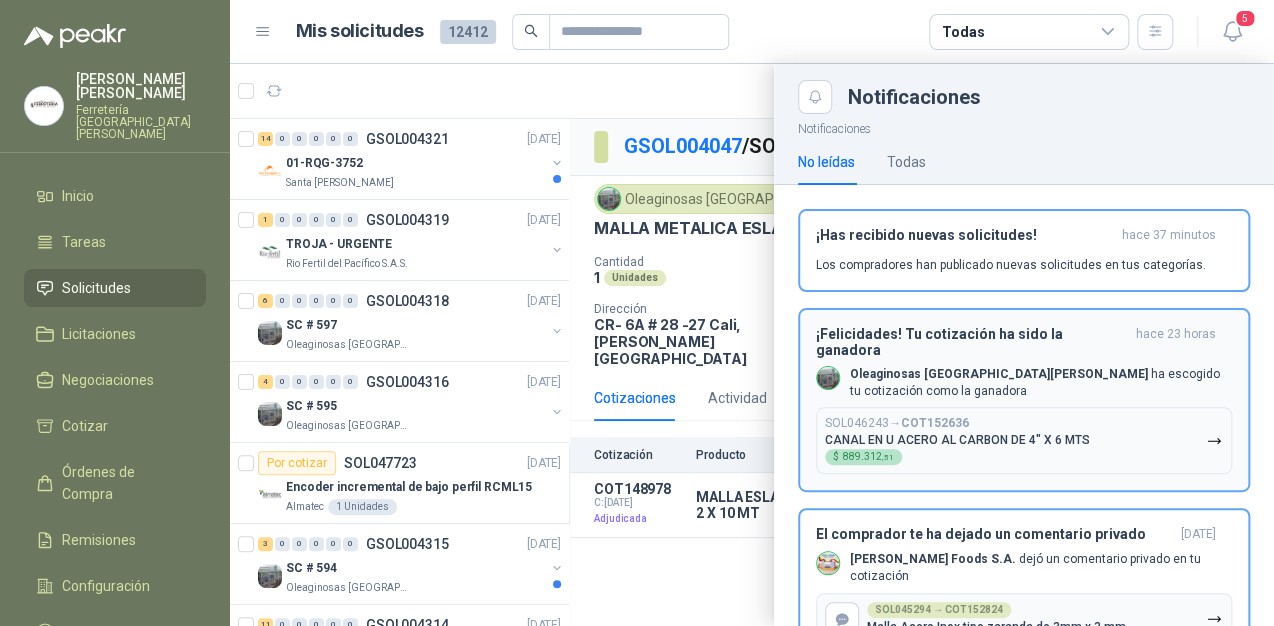 click on "SOL046243  →  COT152636 CANAL EN [PERSON_NAME] AL CARBON DE 4" X 6 MTS $  889.312 ,51" at bounding box center [957, 440] 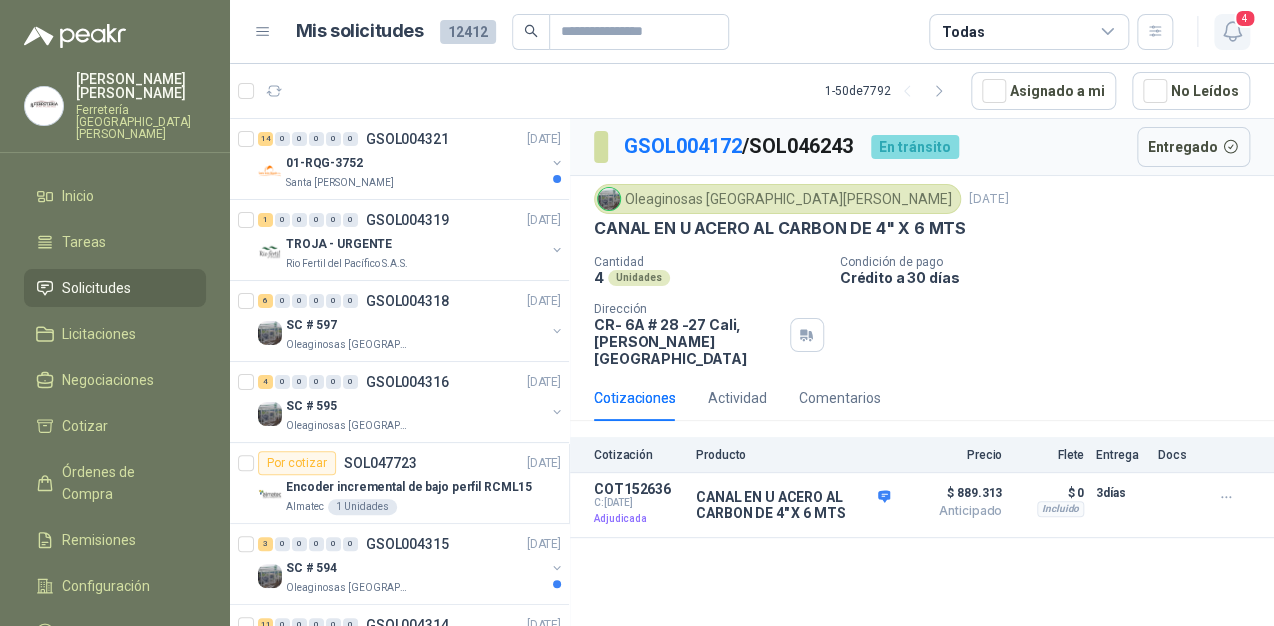 click 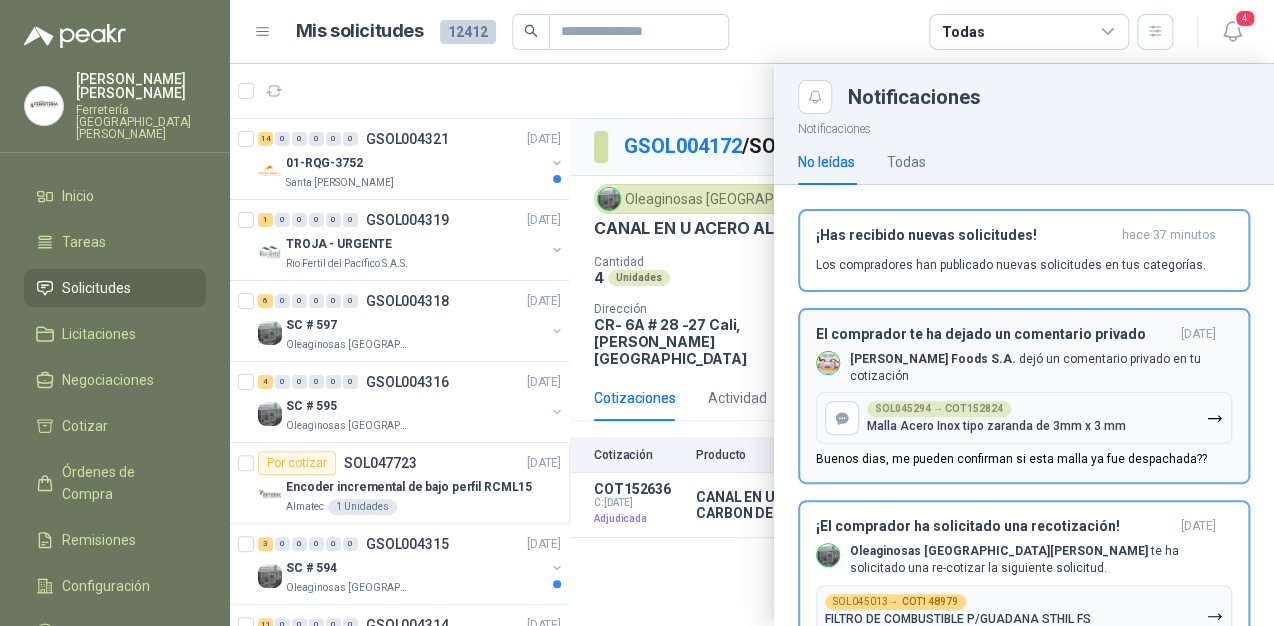 click on "SOL045294 → COT152824 Malla Acero Inox tipo zaranda de 3mm x 3 mm" at bounding box center [996, 417] 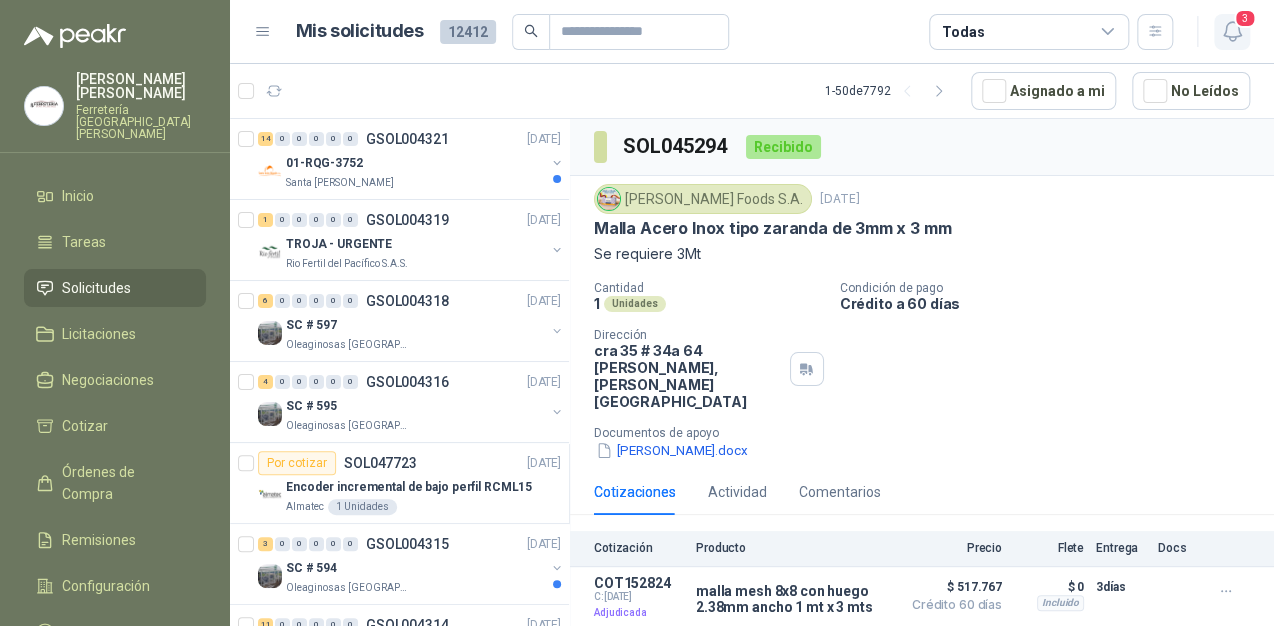 click on "[PERSON_NAME]  Ferretería Industrial [PERSON_NAME]   Inicio   Tareas   Solicitudes   Licitaciones   Negociaciones   Cotizar   Órdenes de Compra   Remisiones   Configuración   Manuales y ayuda Mis solicitudes 12412 Todas 3 1 - 50  de  7792 Asignado a mi No Leídos 14   0   0   0   0   0   GSOL004321 [DATE]   01-RQG-3752 Santa [PERSON_NAME]   1   0   0   0   0   0   GSOL004319 [DATE]   TROJA - URGENTE Rio Fertil [PERSON_NAME] S.A.S.   6   0   0   0   0   0   GSOL004318 [DATE]   SC # 597 Oleaginosas San [PERSON_NAME]   4   0   0   0   0   0   GSOL004316 [DATE]   SC # 595 Oleaginosas San [PERSON_NAME]   Por cotizar SOL047723 [DATE]   Encoder incremental de bajo perfil RCML15 Almatec 1   Unidades 3   0   0   0   0   0   GSOL004315 [DATE]   SC # 594 Oleaginosas San [PERSON_NAME]   11   0   0   0   0   0   GSOL004314 [DATE]   SC # 593 Oleaginosas San [PERSON_NAME]   6   0   0   0   0   0   GSOL004313 [DATE]   SC # 592 Oleaginosas San [PERSON_NAME]   1   0   0   0   0   0   GSOL004312 [DATE]   SC # 589   1   0   0" at bounding box center [637, 313] 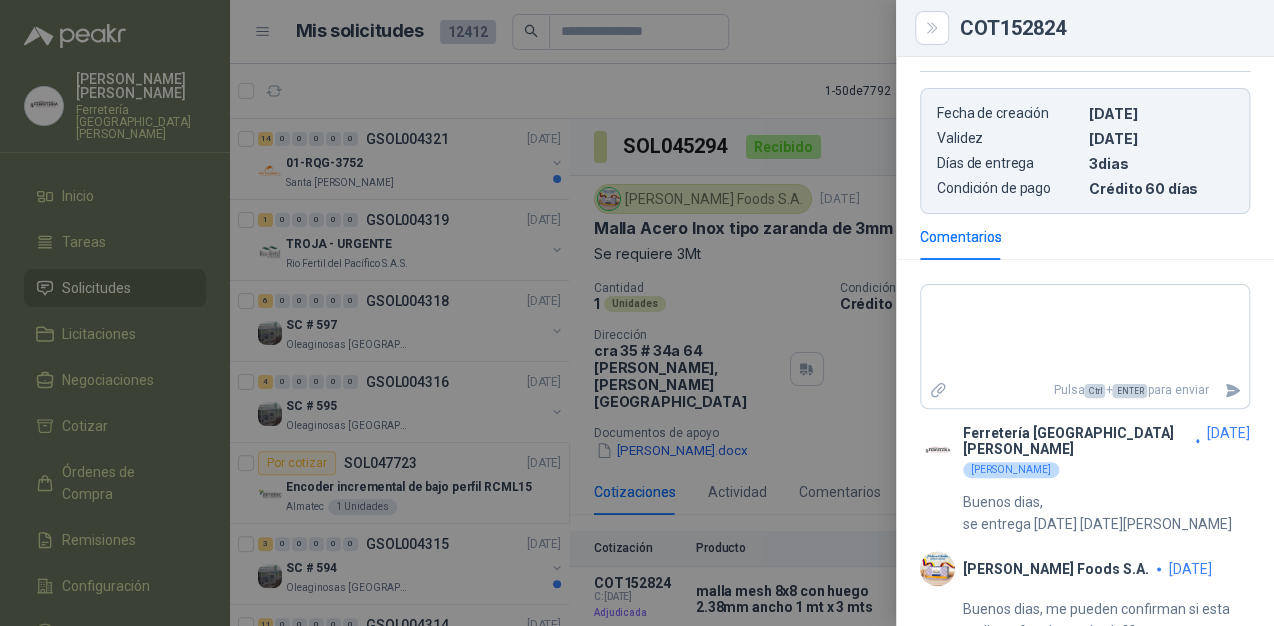 scroll, scrollTop: 736, scrollLeft: 0, axis: vertical 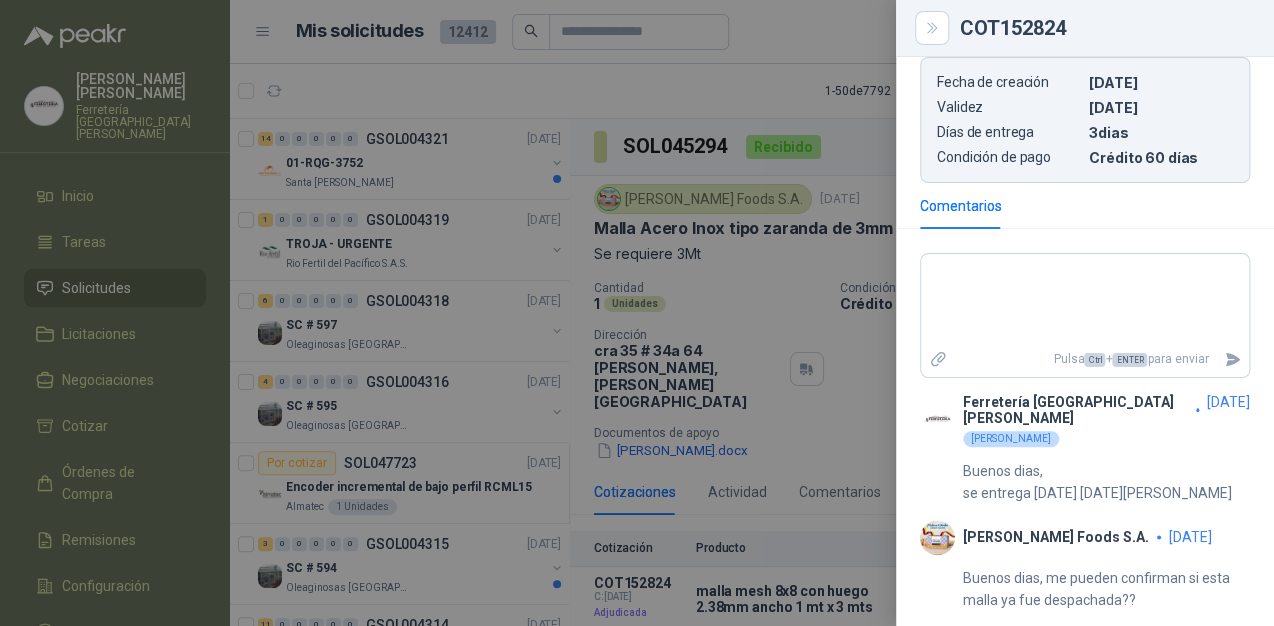 click at bounding box center (637, 313) 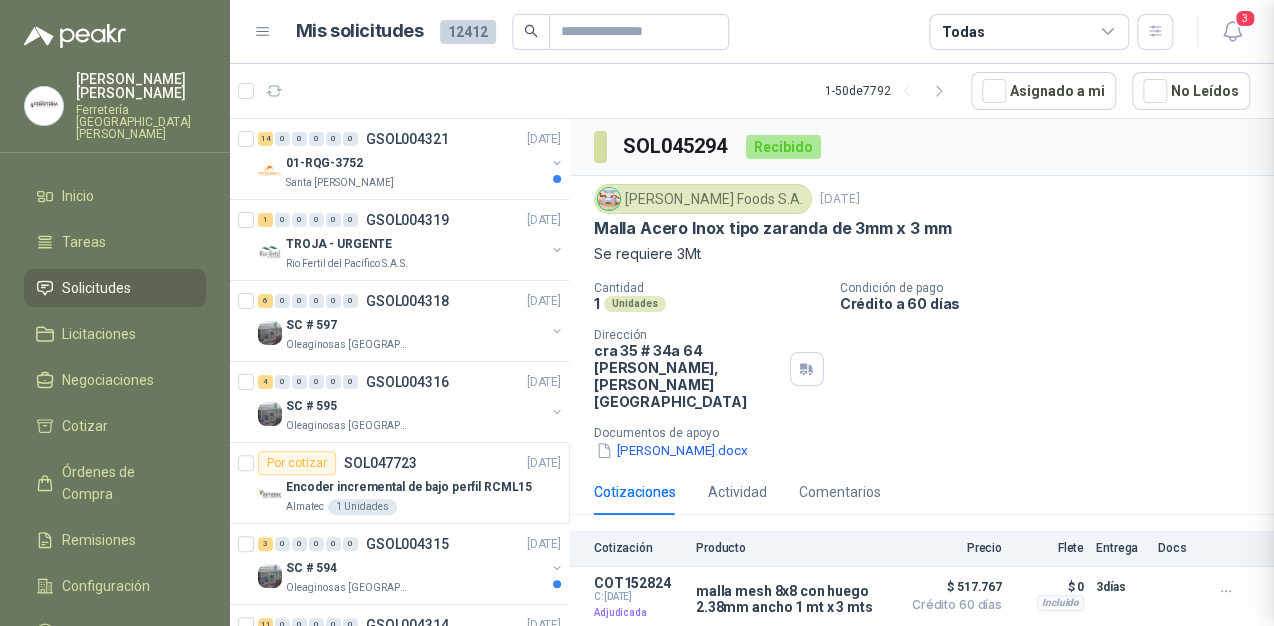 type 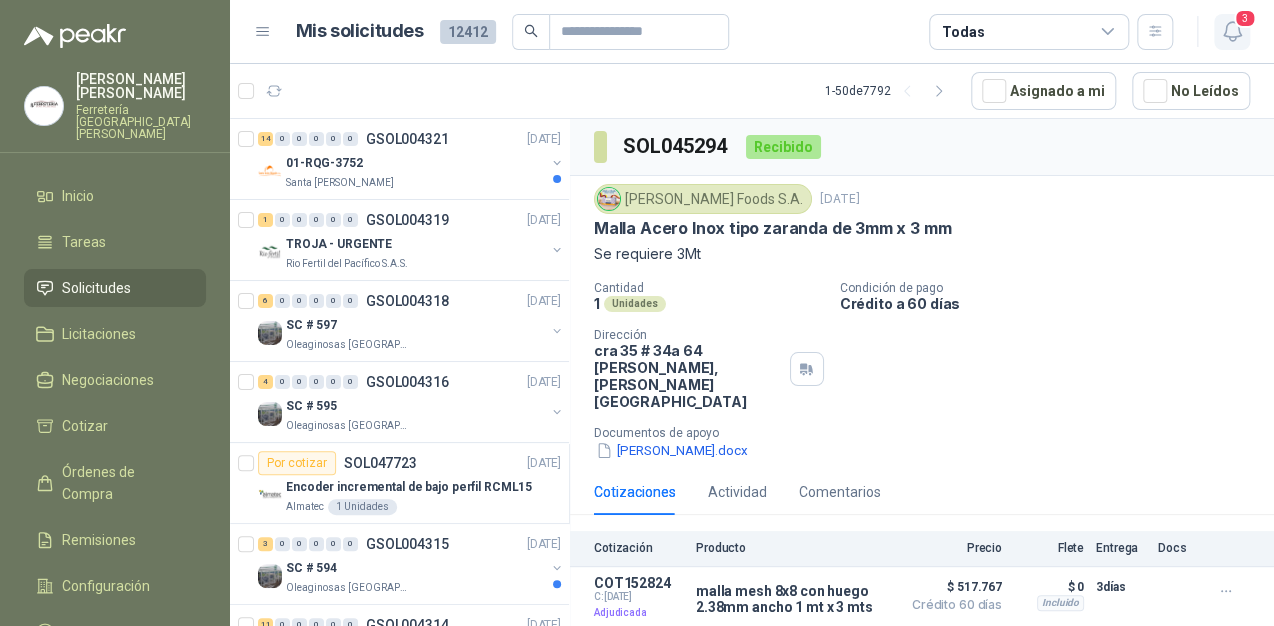 click 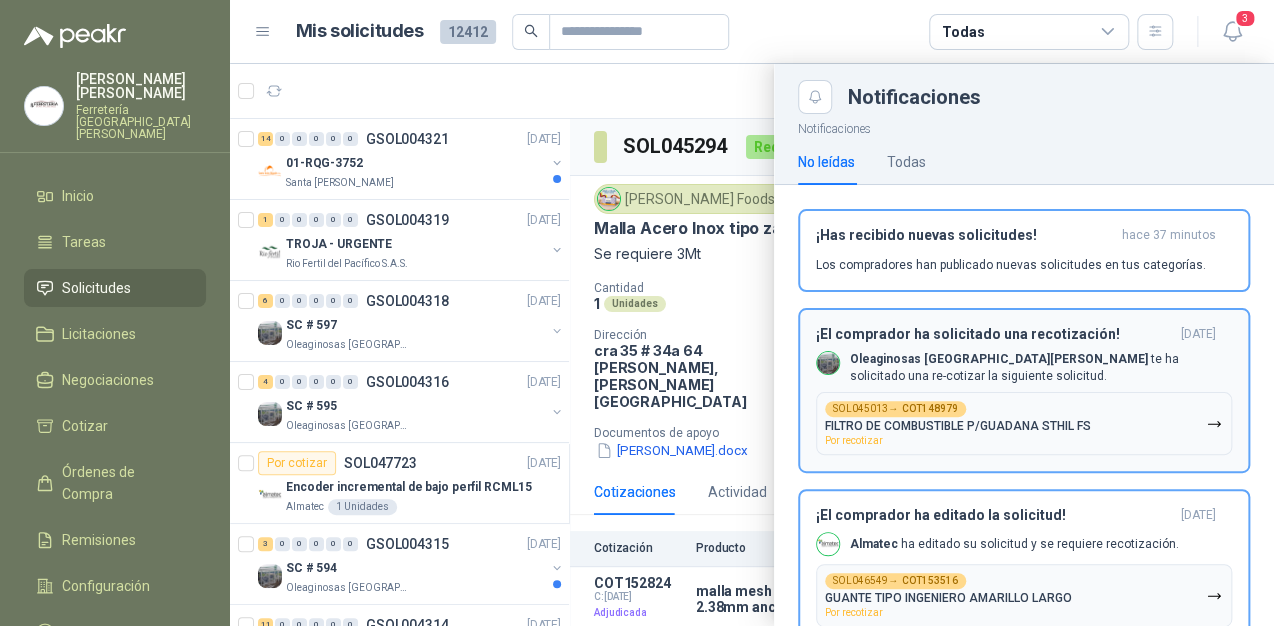 click on "Oleaginosas [GEOGRAPHIC_DATA][PERSON_NAME]    te ha solicitado una re-cotizar la siguiente solicitud." at bounding box center (1041, 368) 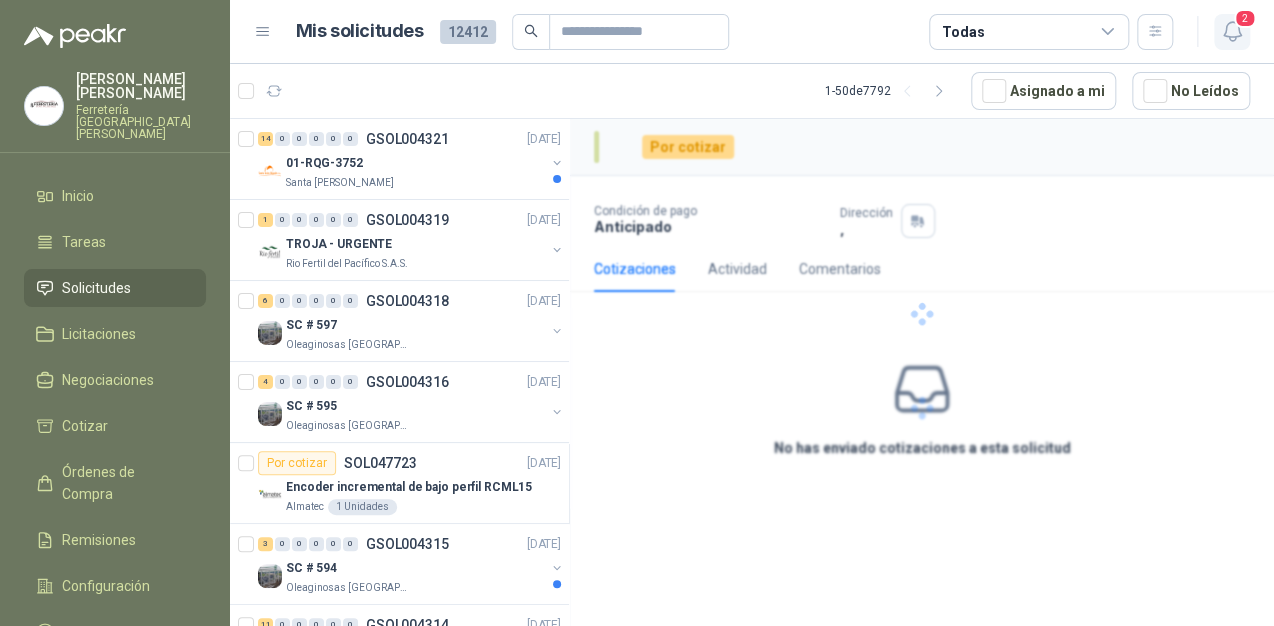 click 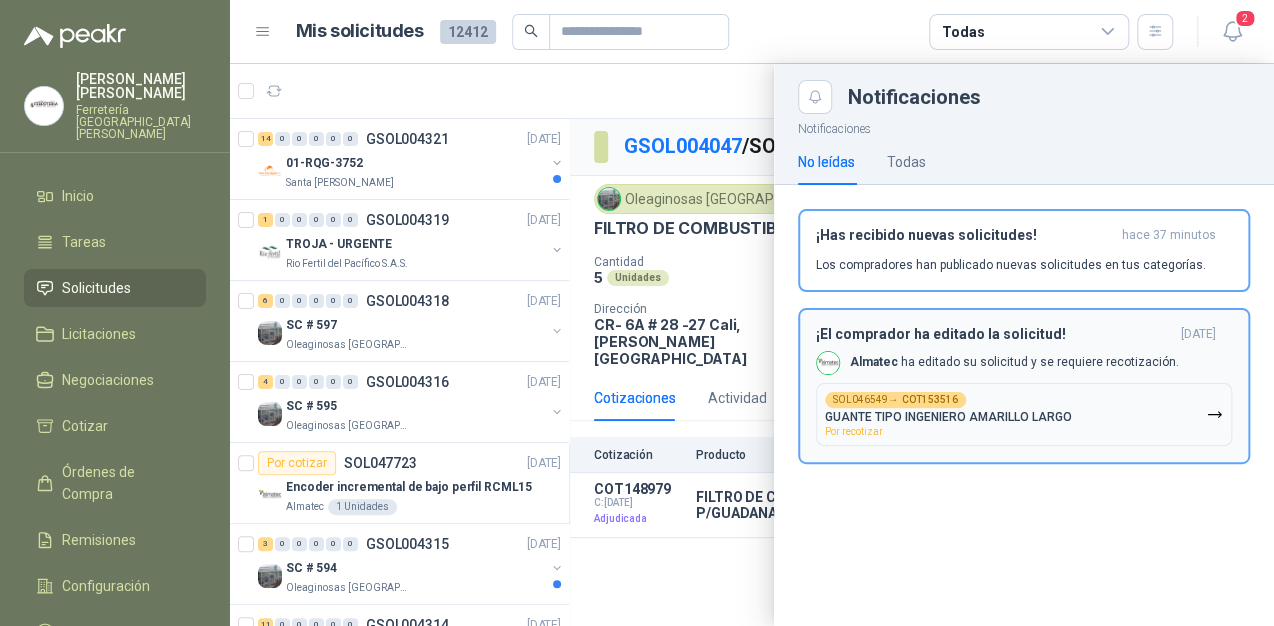 click on "¡El comprador ha editado la solicitud!" at bounding box center [994, 334] 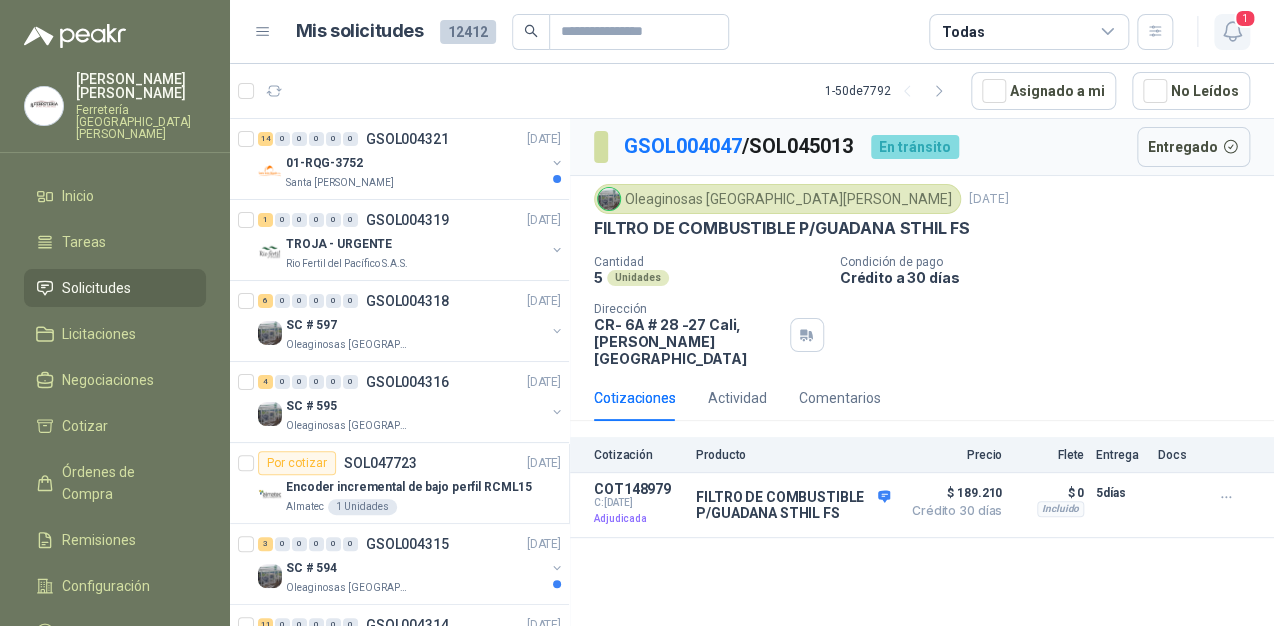 click 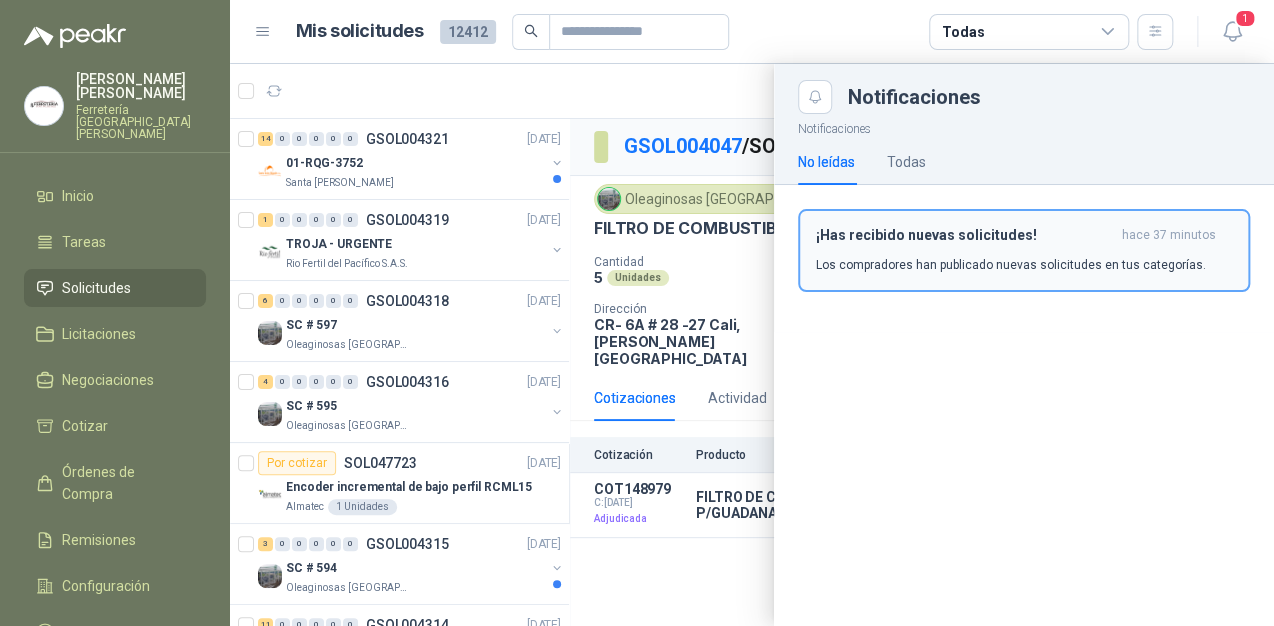 click on "¡Has recibido nuevas solicitudes! hace 37 minutos   Los compradores han publicado nuevas solicitudes en tus categorías." at bounding box center (1024, 250) 